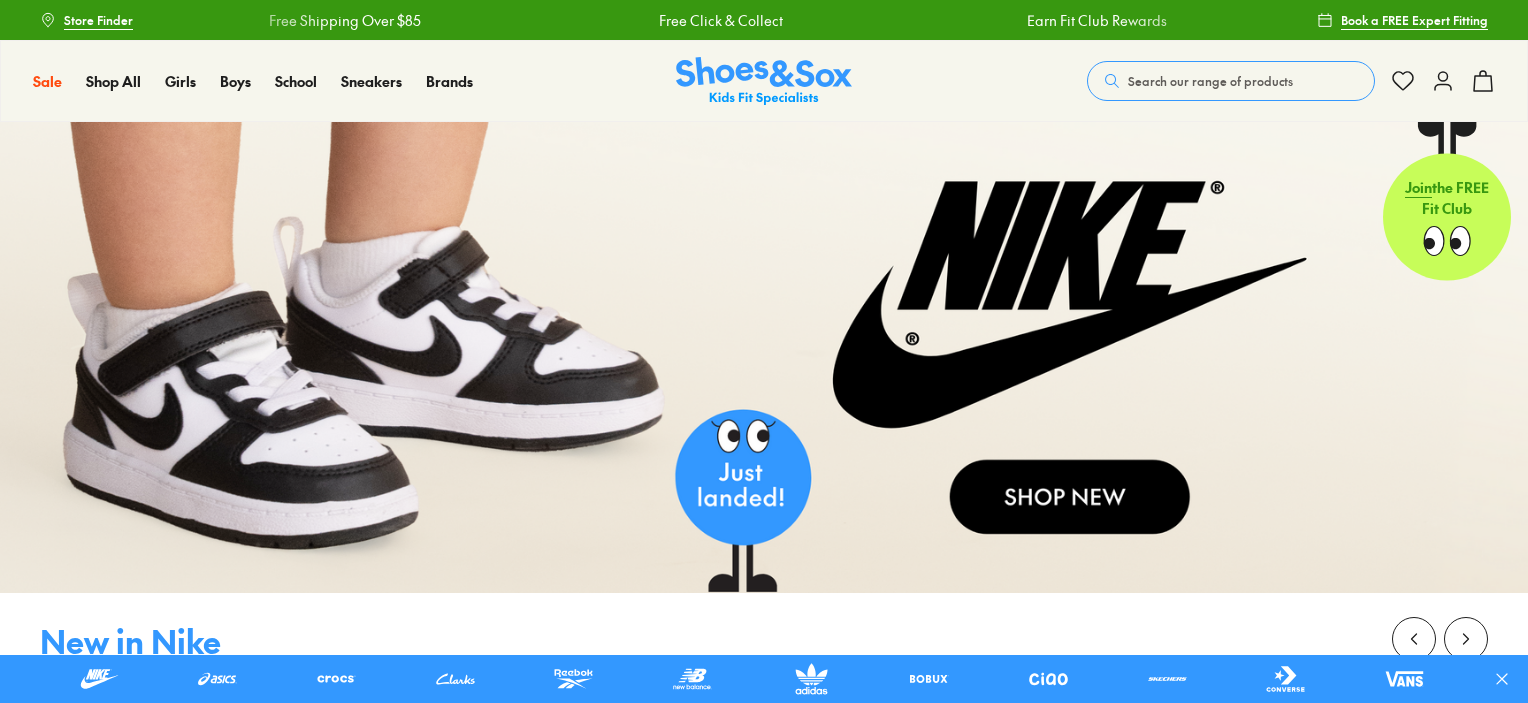scroll, scrollTop: 0, scrollLeft: 0, axis: both 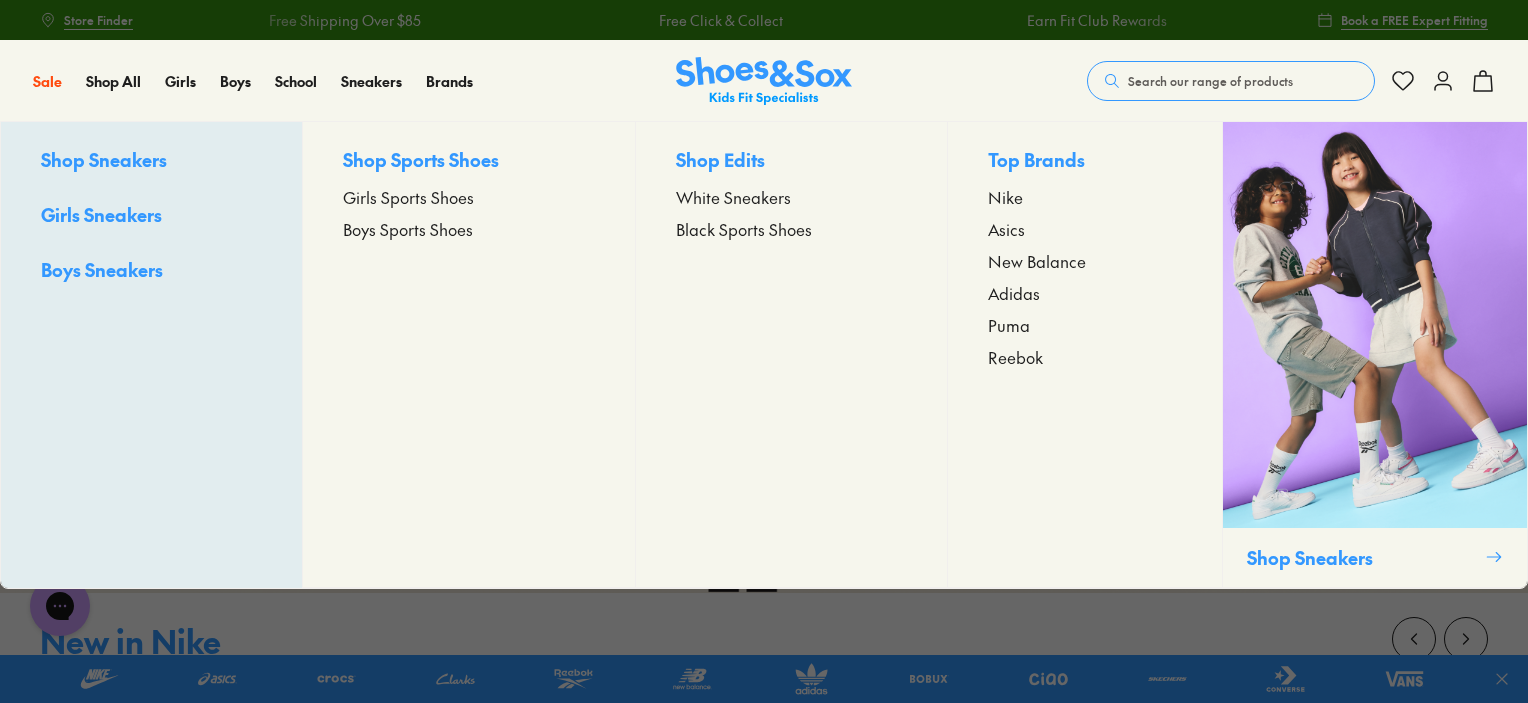 click on "White Sneakers" at bounding box center [733, 197] 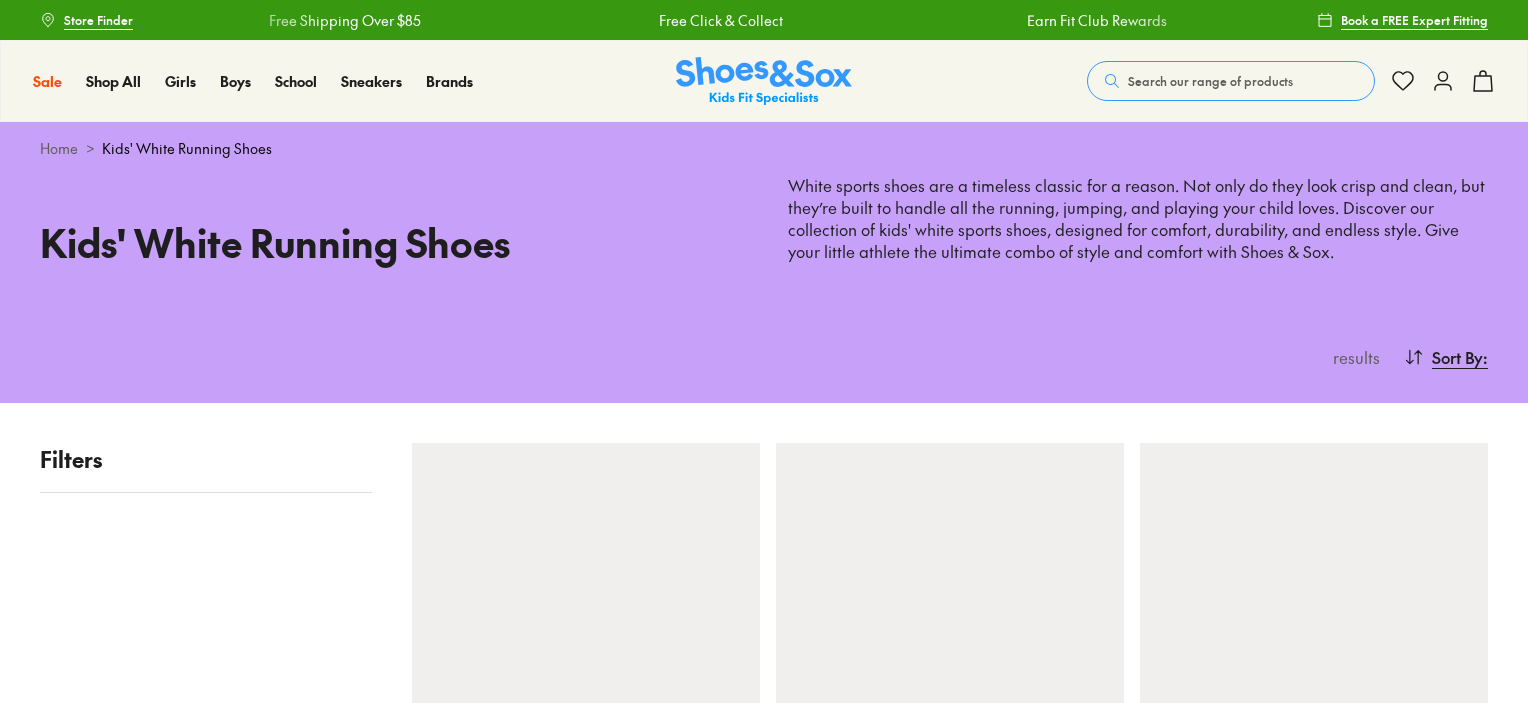 scroll, scrollTop: 0, scrollLeft: 0, axis: both 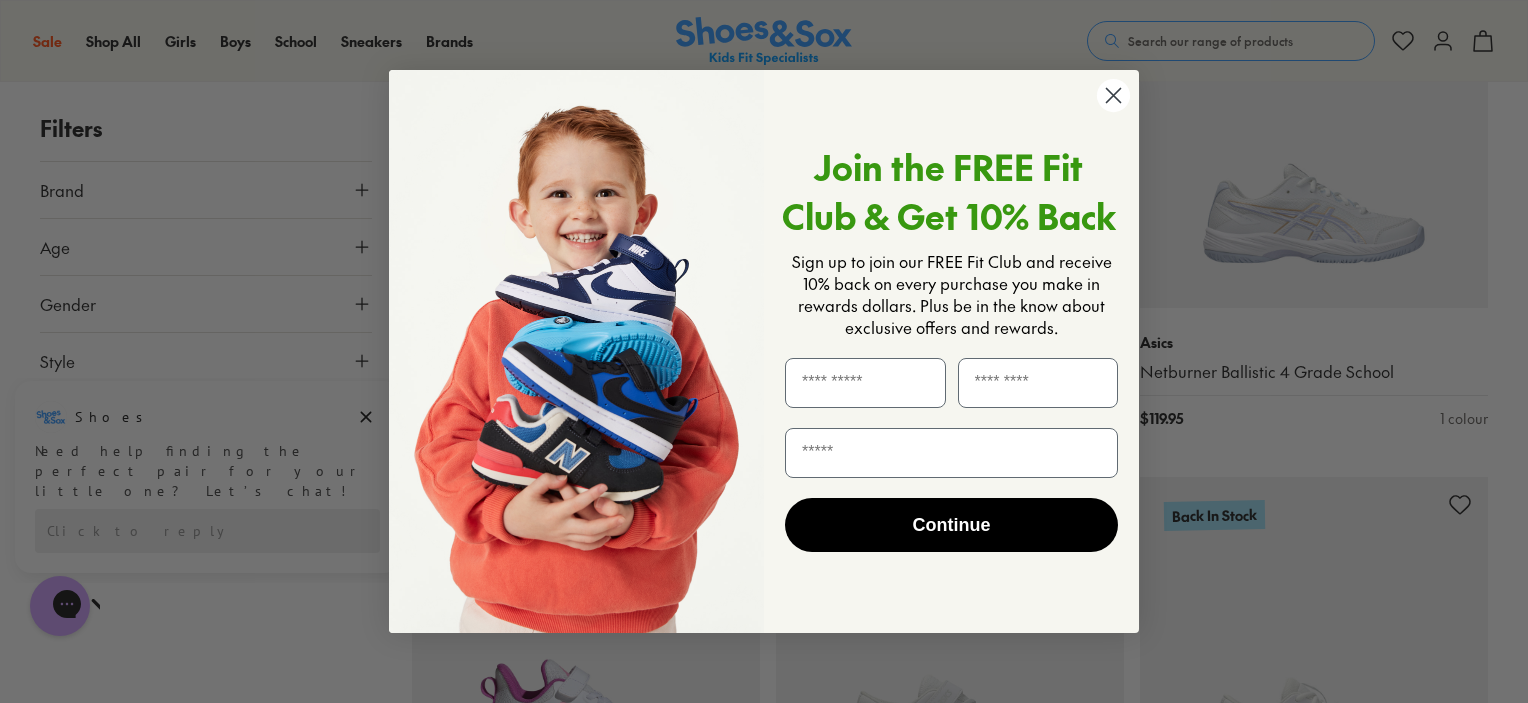 click 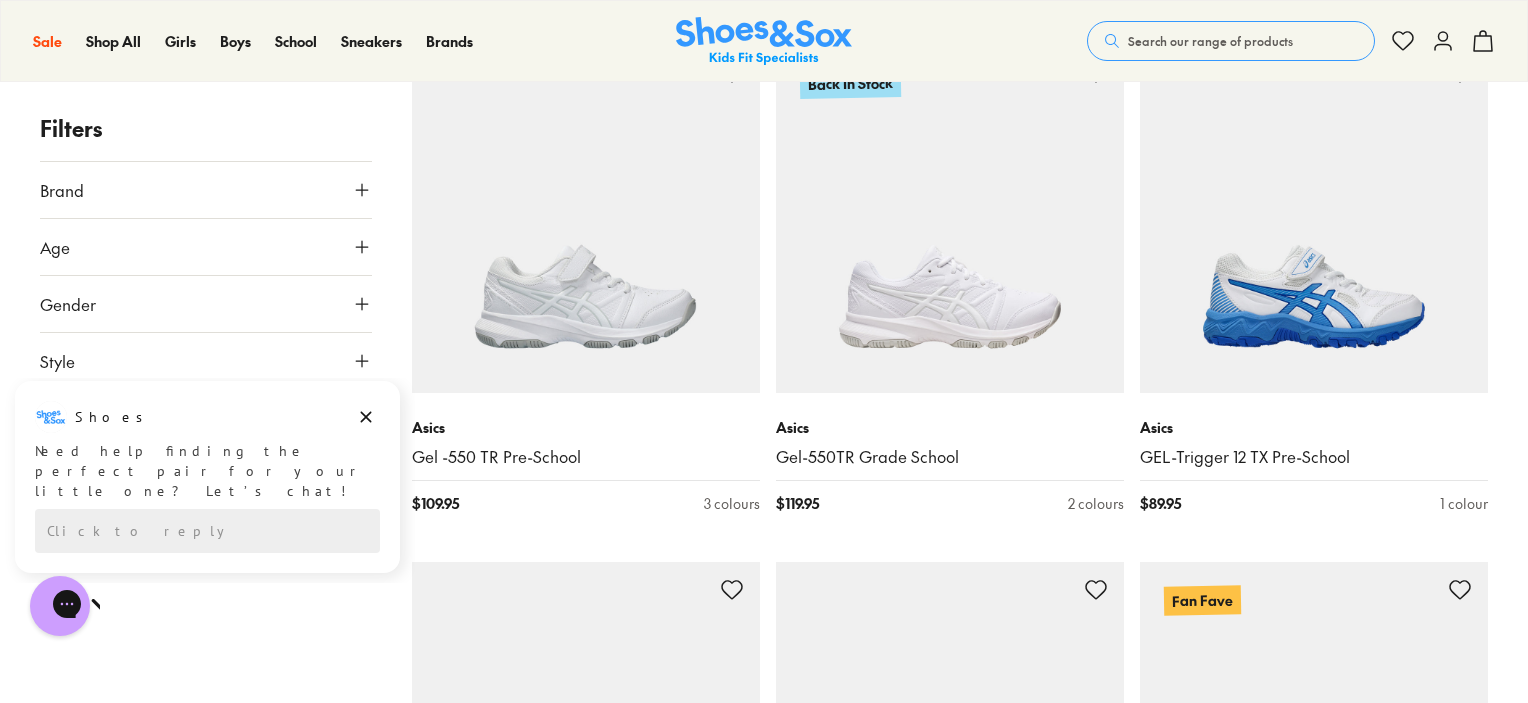 scroll, scrollTop: 1954, scrollLeft: 0, axis: vertical 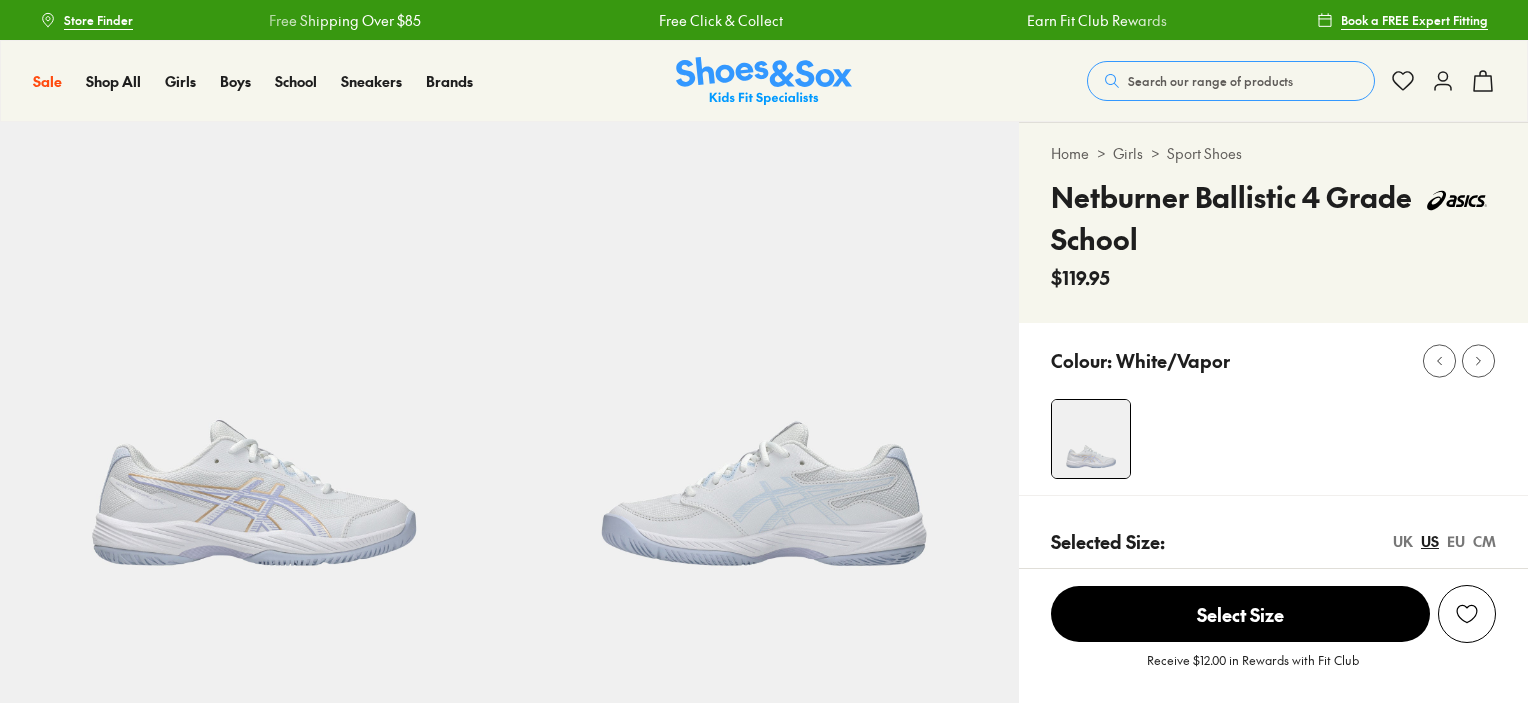 select on "*" 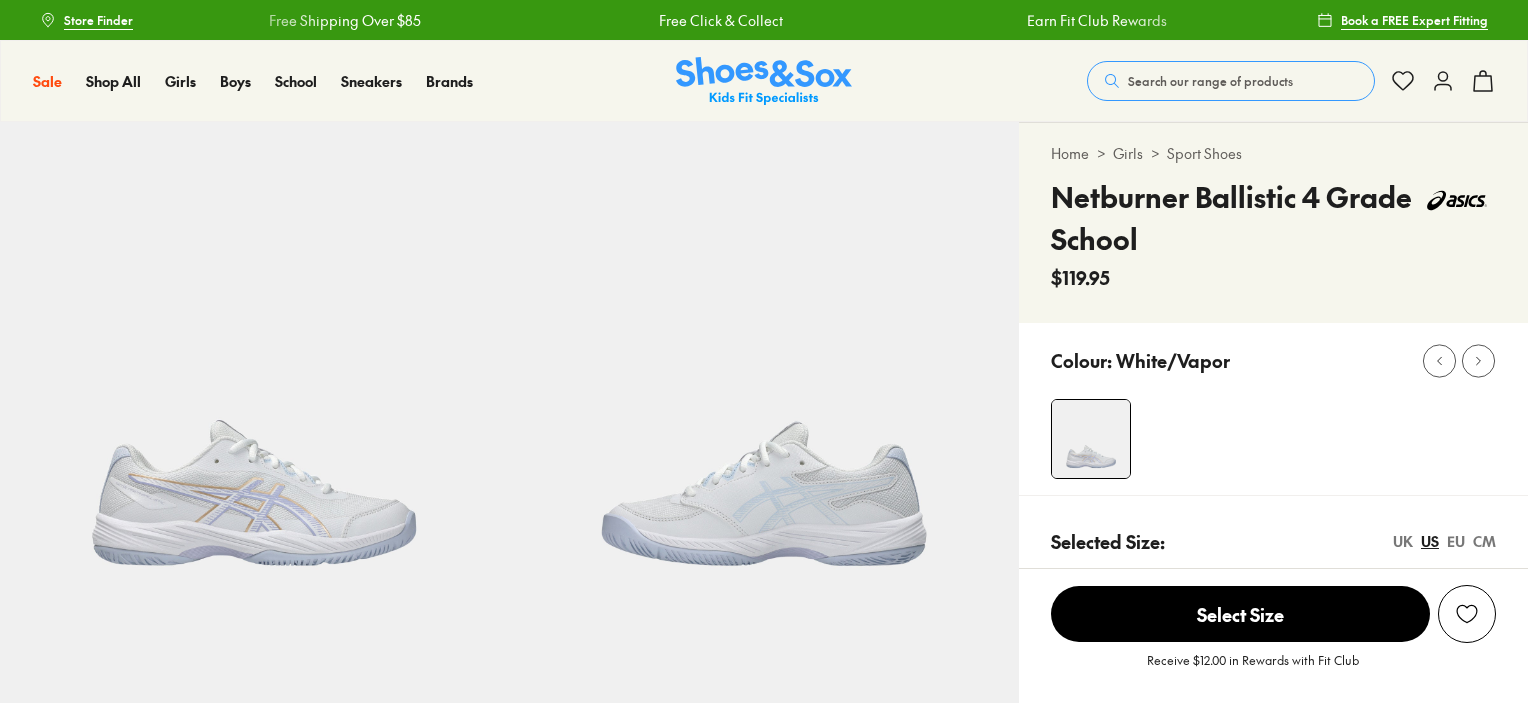 scroll, scrollTop: 0, scrollLeft: 0, axis: both 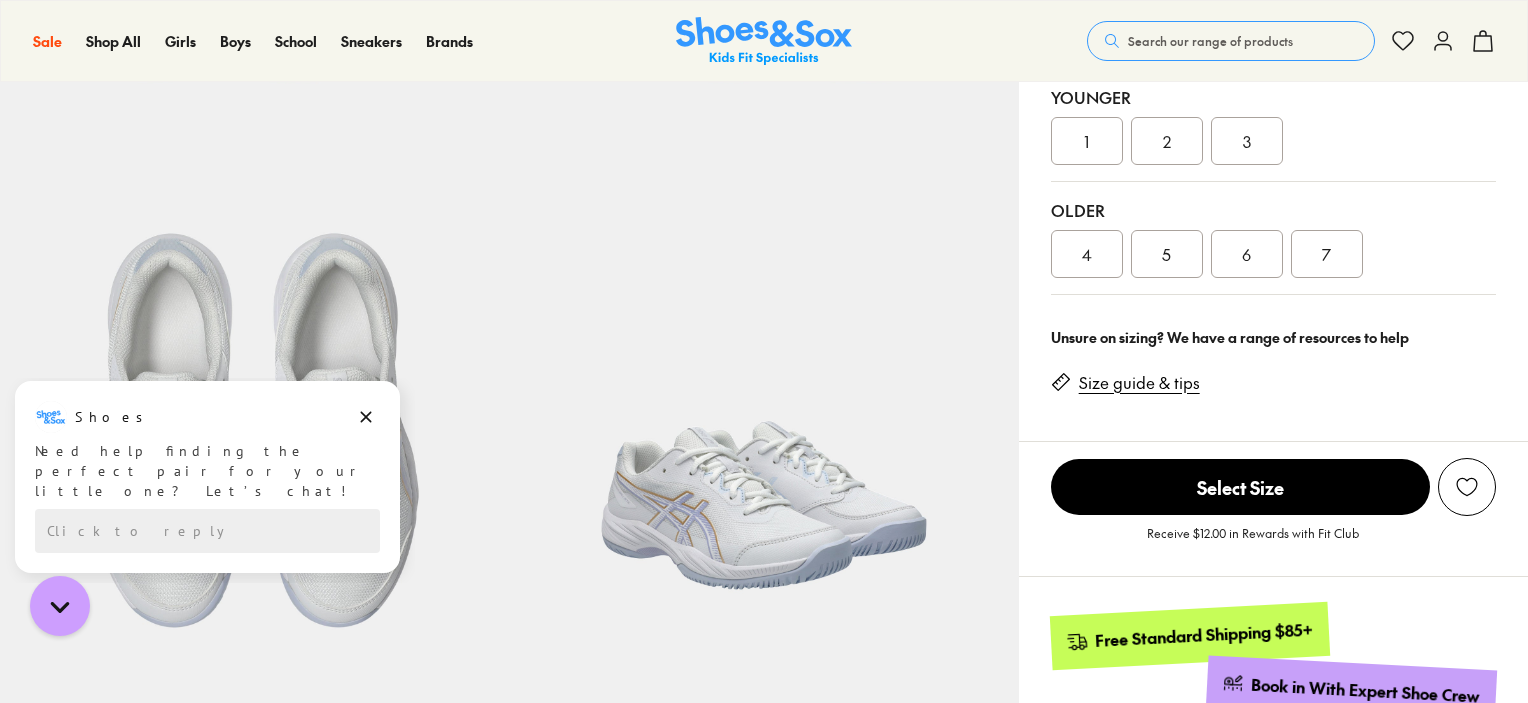 click on "6" at bounding box center (1246, 254) 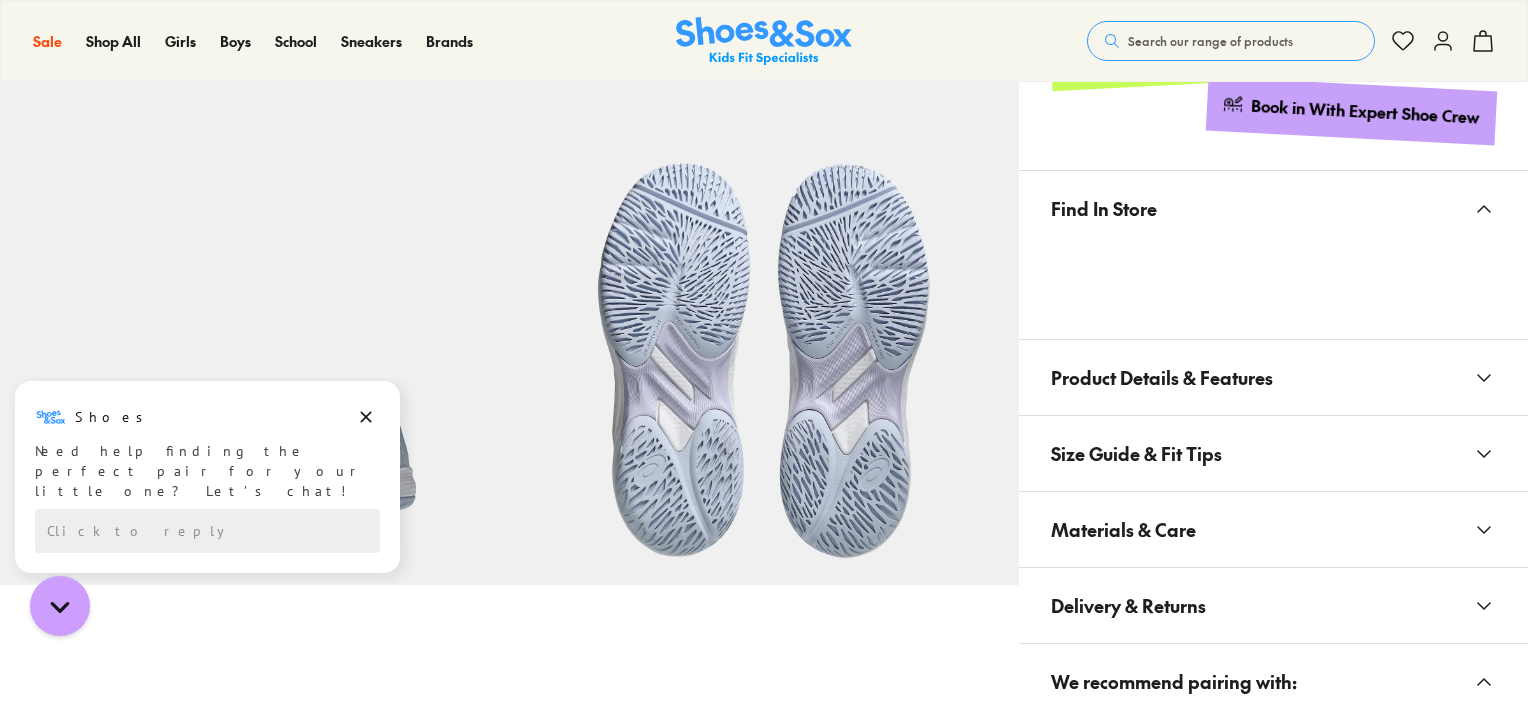scroll, scrollTop: 1071, scrollLeft: 0, axis: vertical 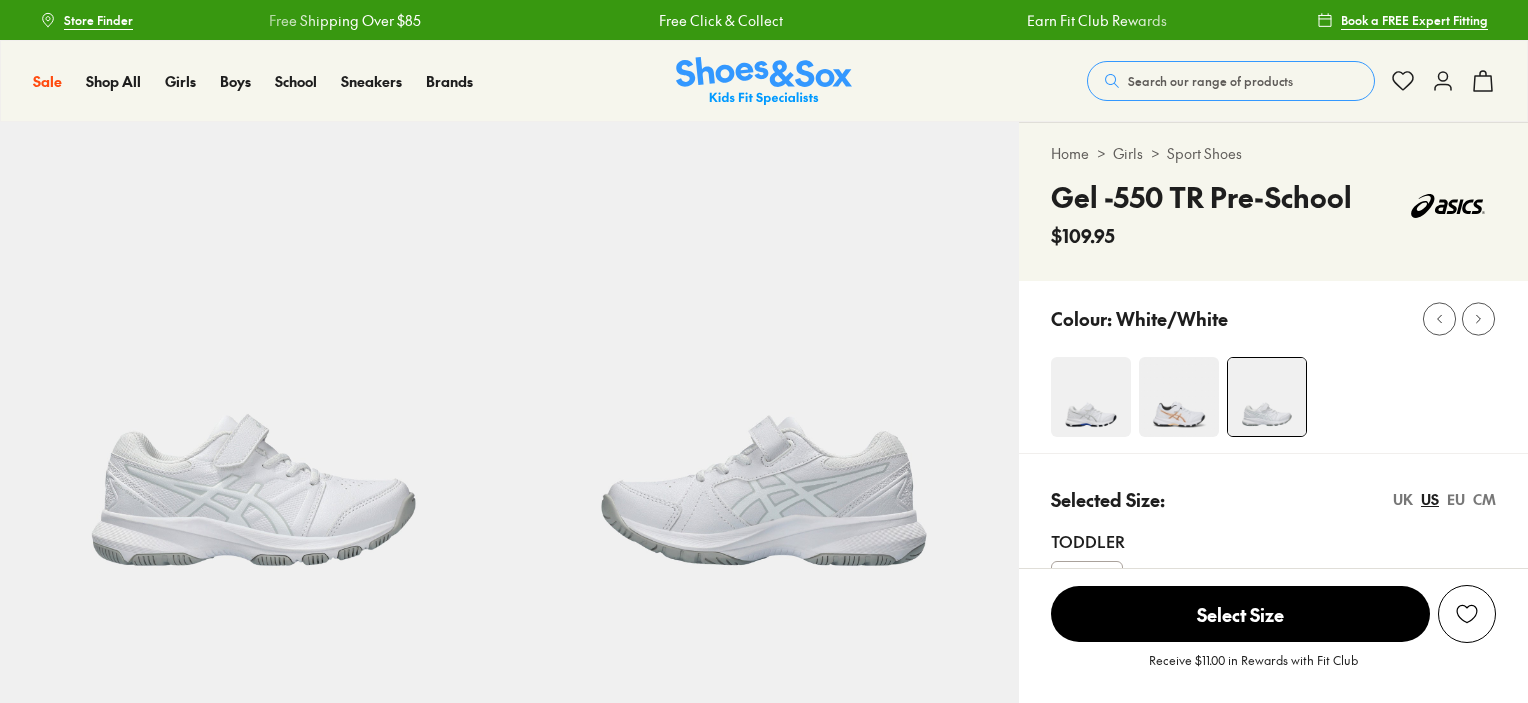 select on "*" 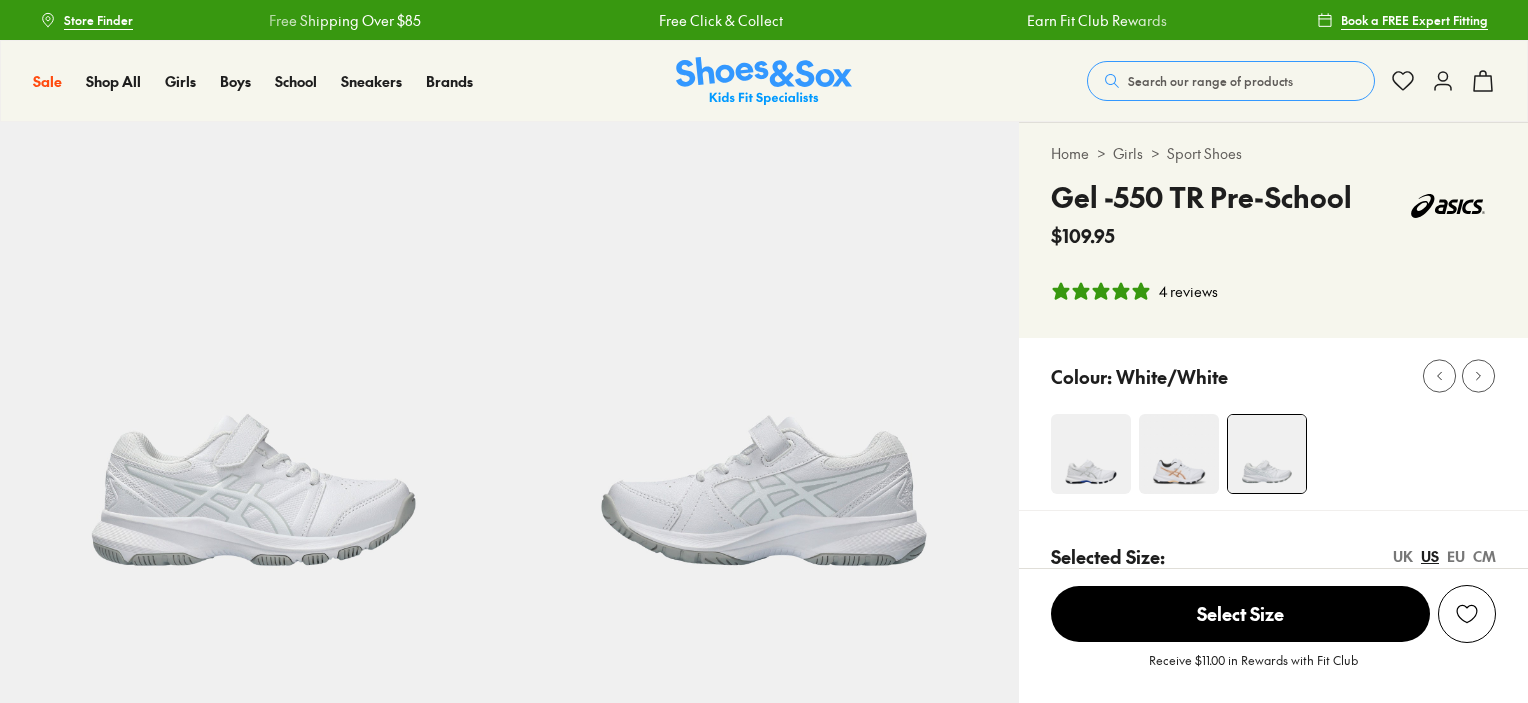 scroll, scrollTop: 0, scrollLeft: 0, axis: both 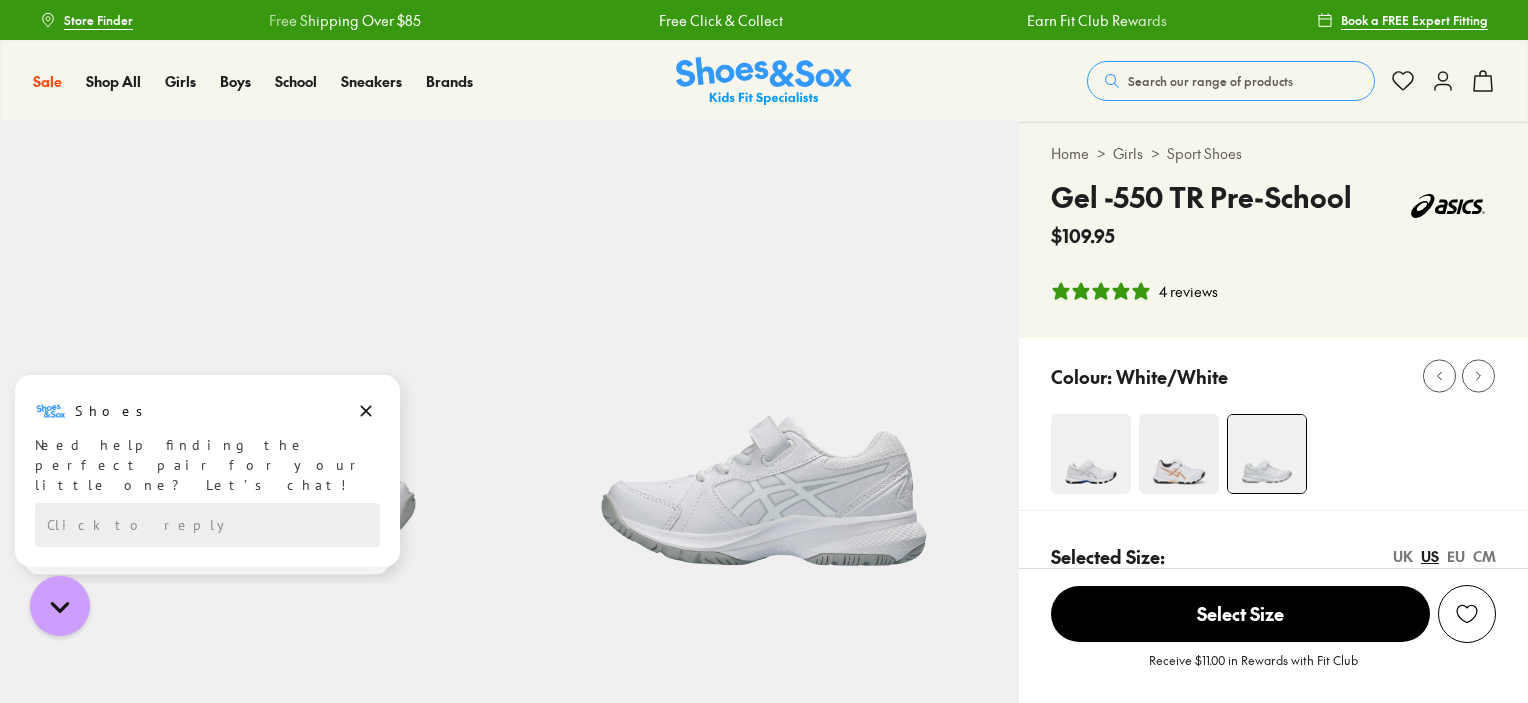 click at bounding box center [1179, 454] 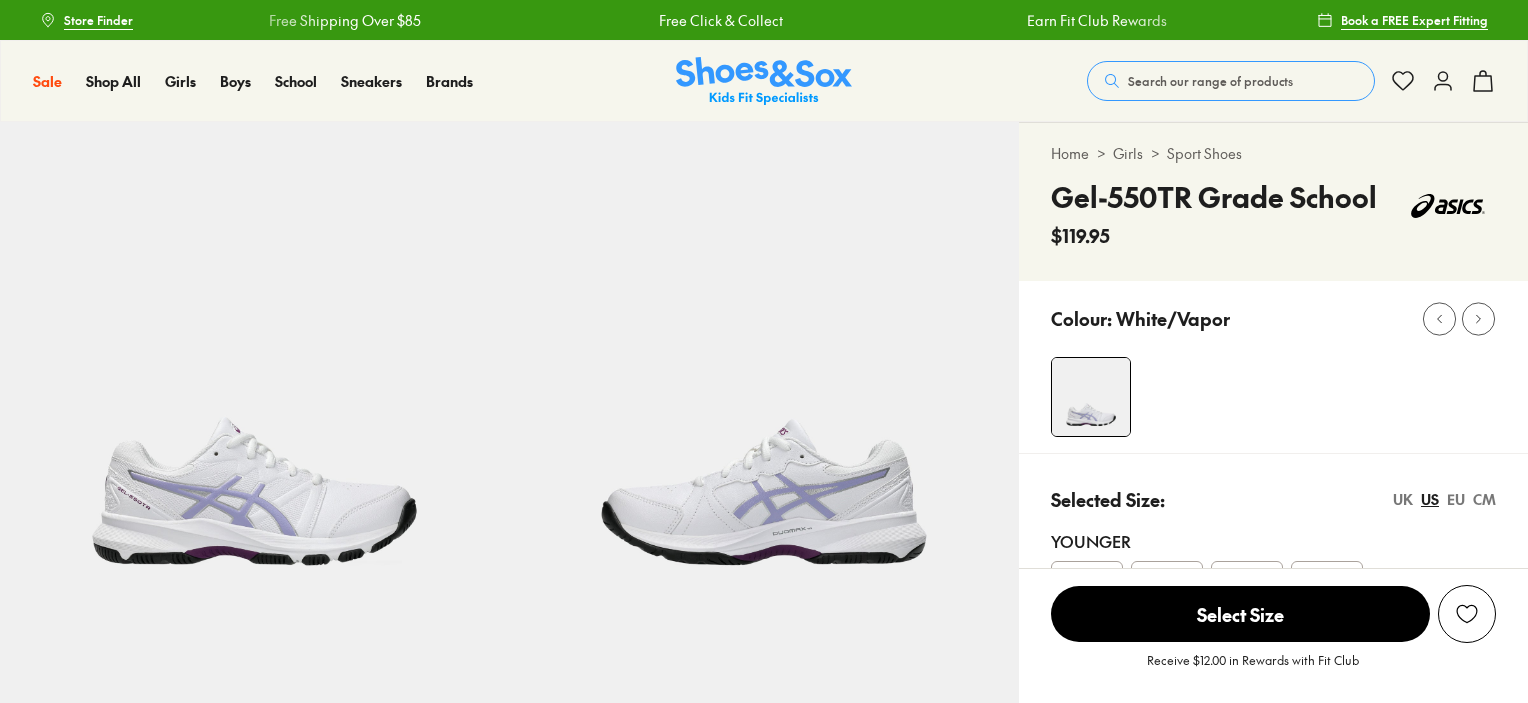select on "*" 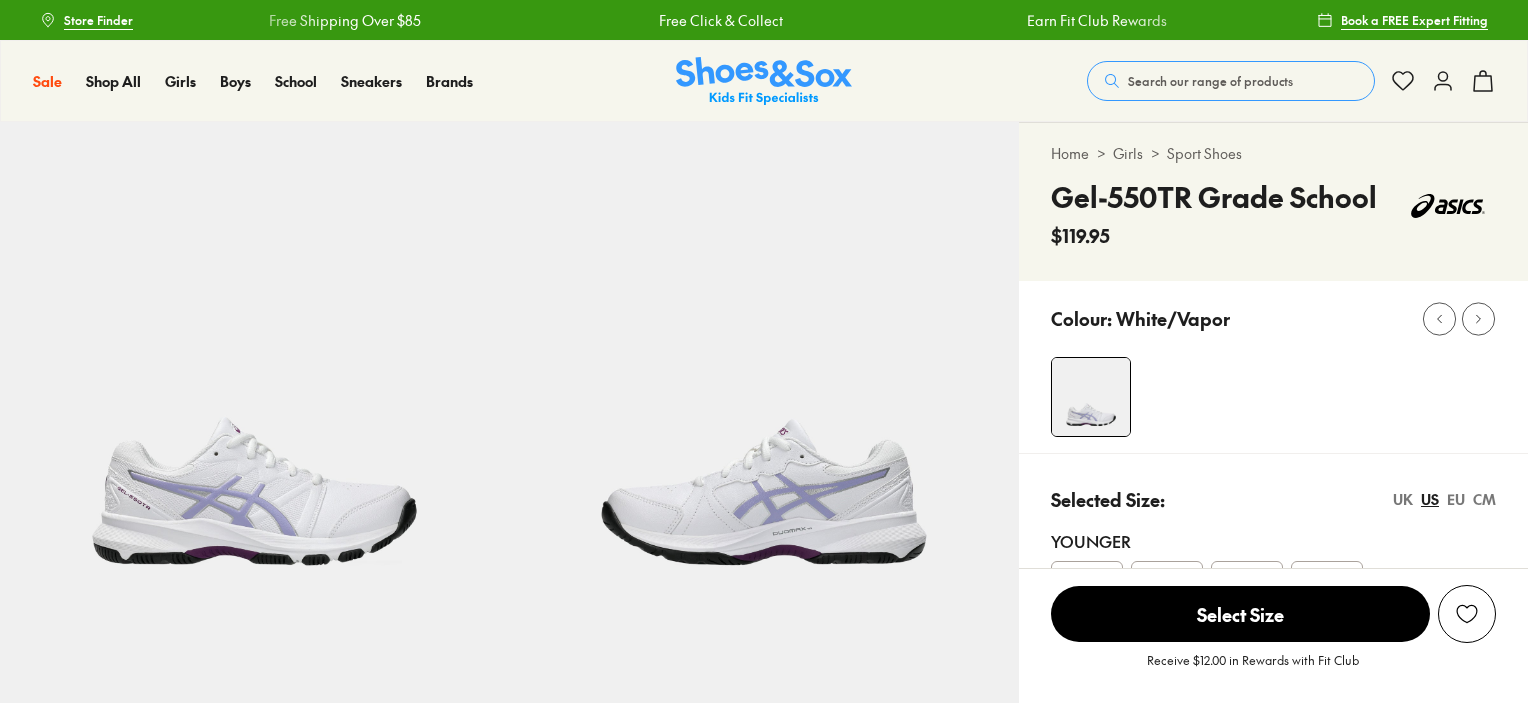 scroll, scrollTop: 0, scrollLeft: 0, axis: both 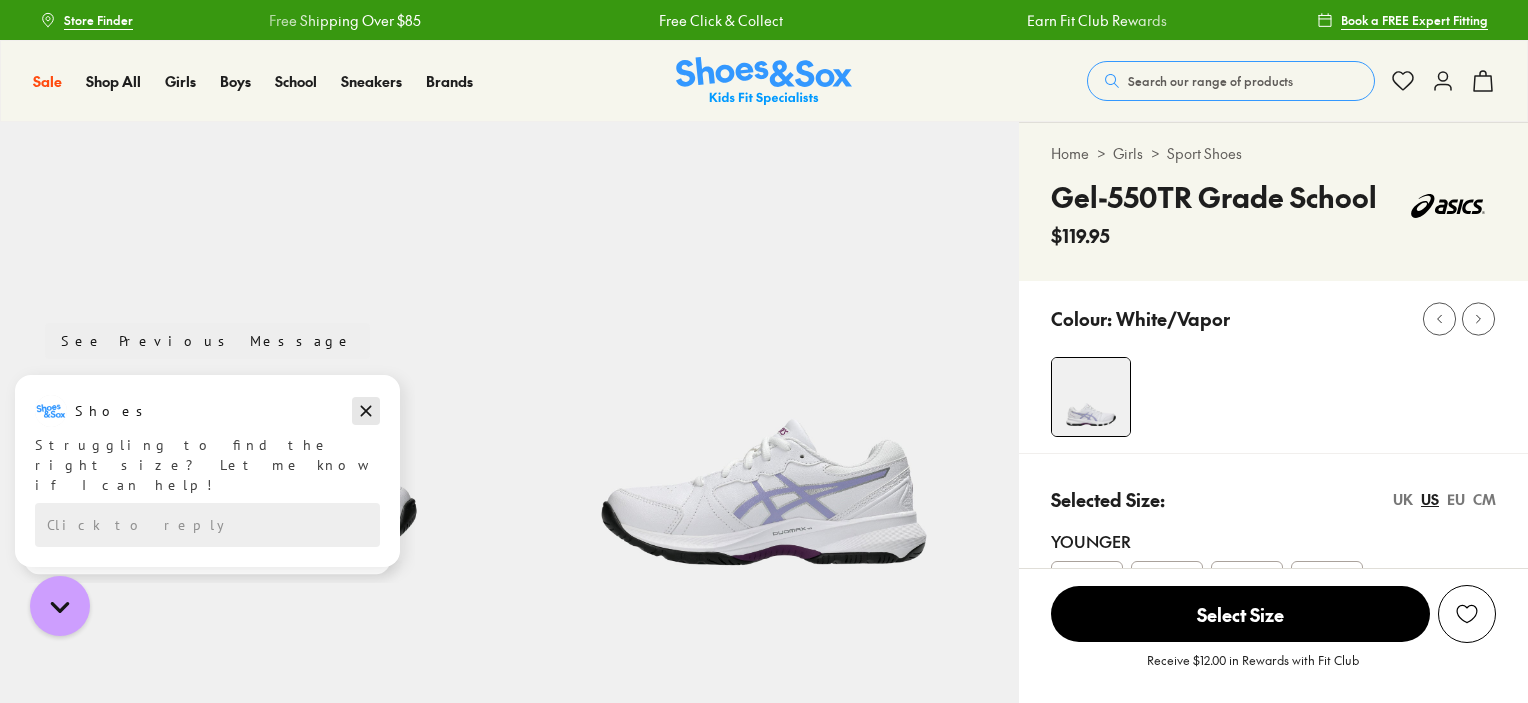 click 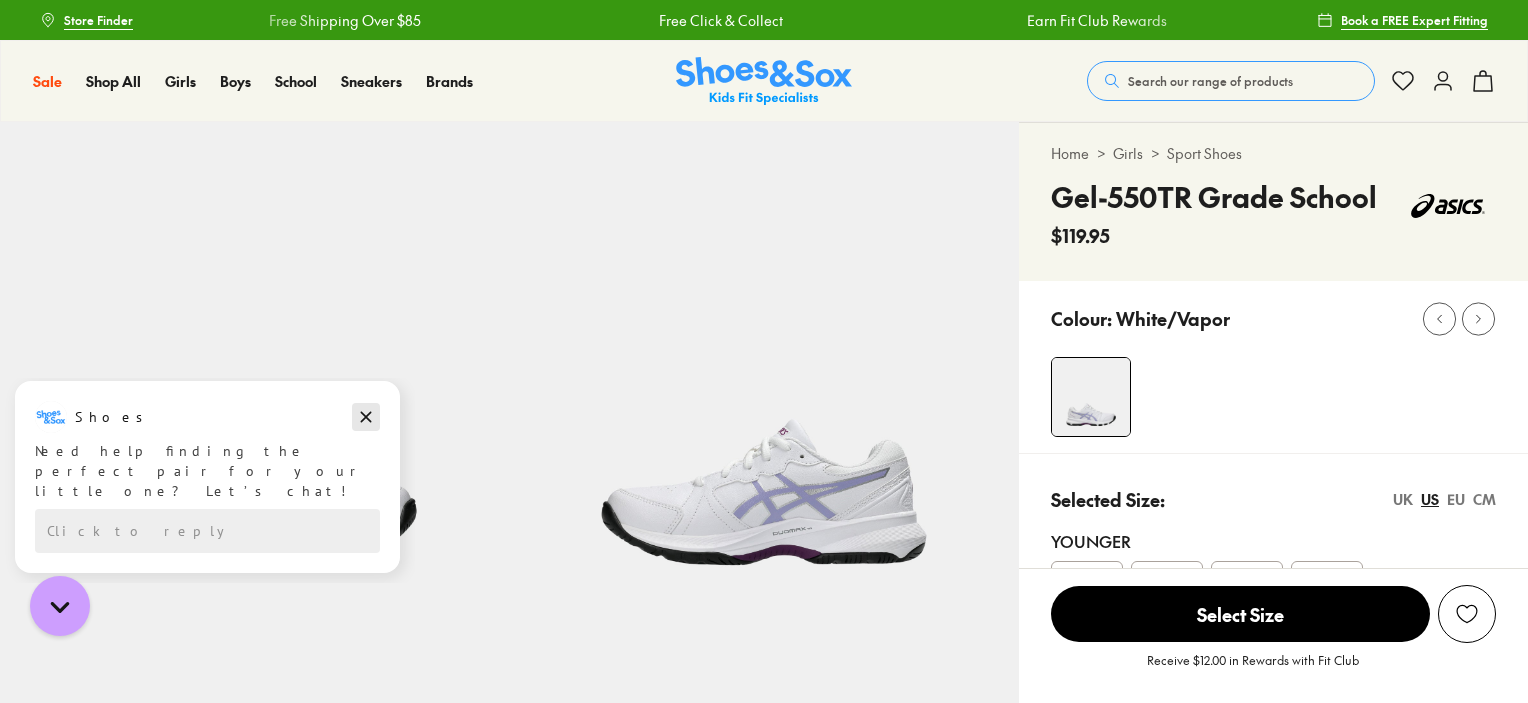 click 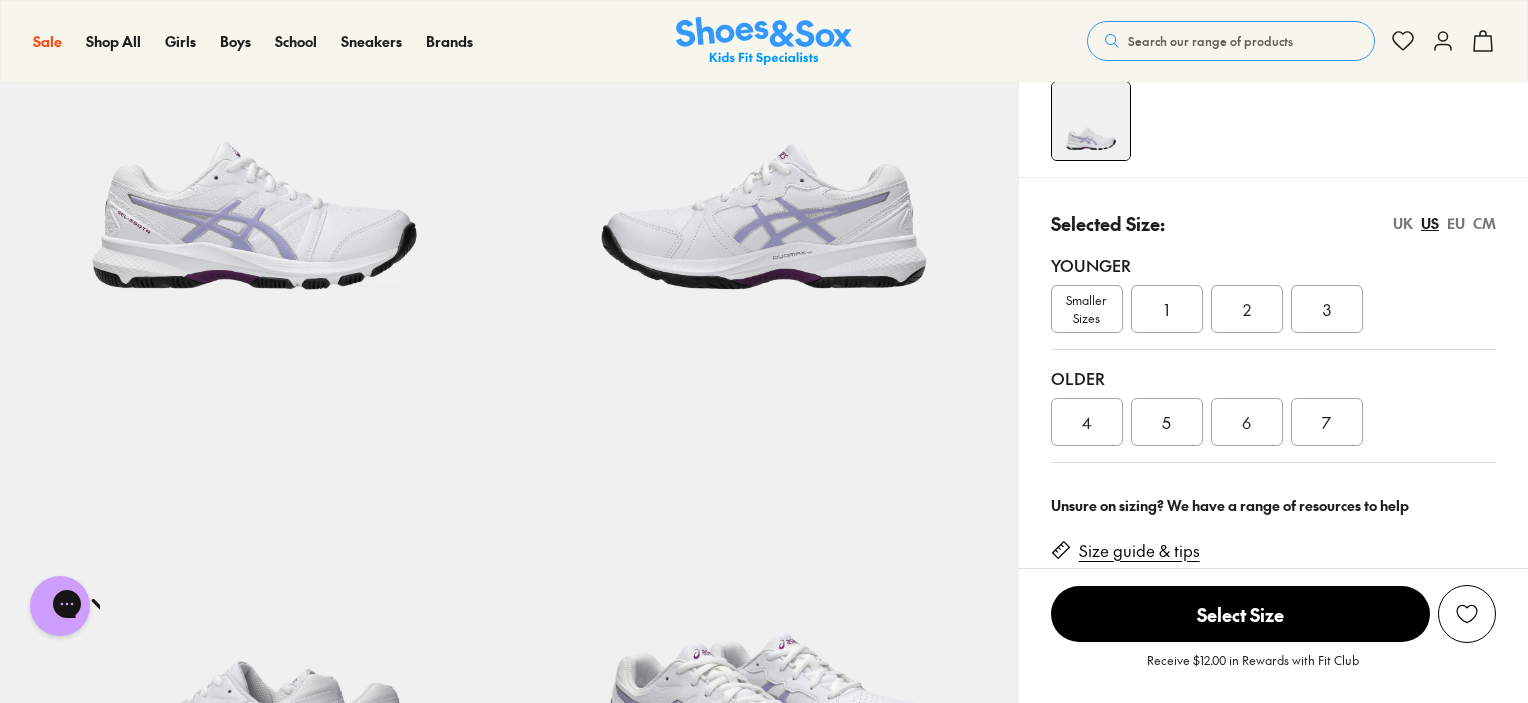 scroll, scrollTop: 313, scrollLeft: 0, axis: vertical 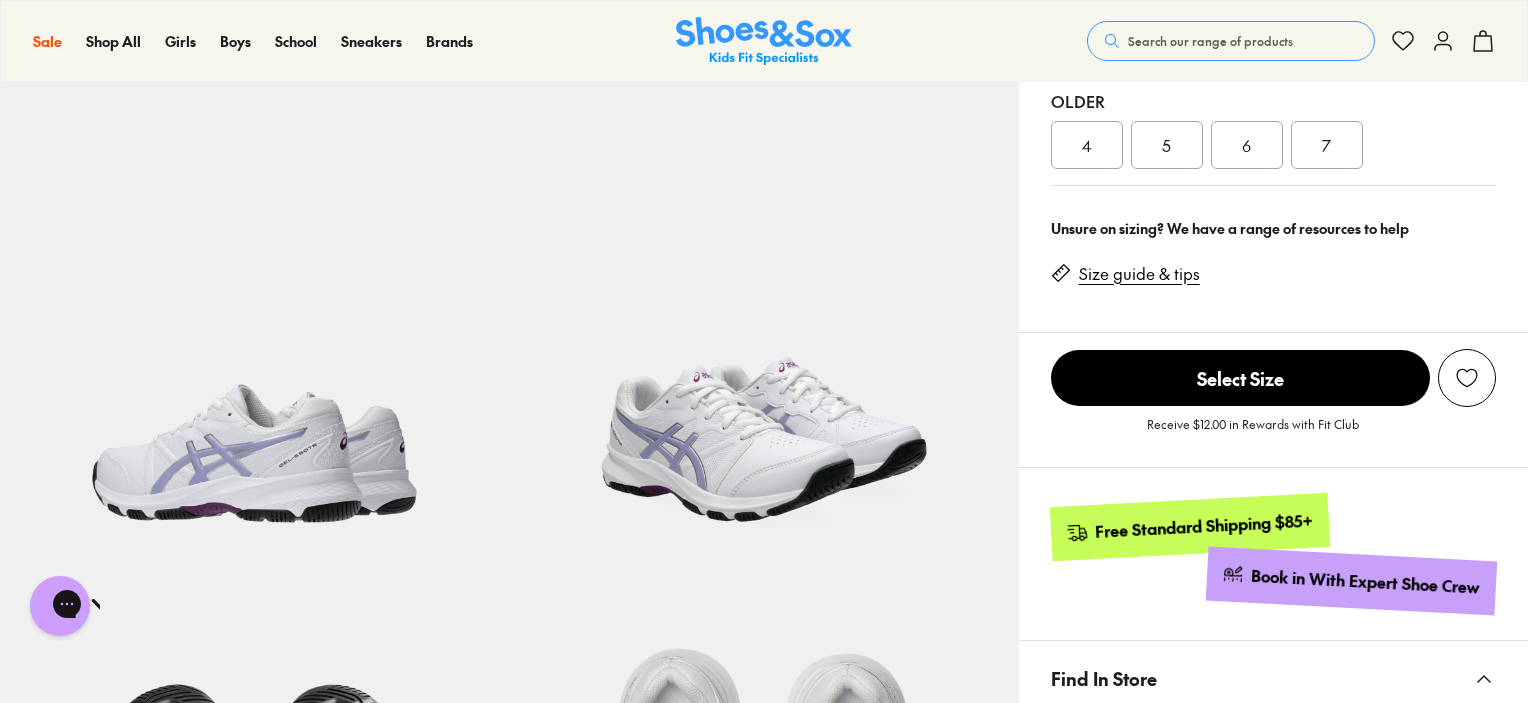 click on "6" at bounding box center [1246, 145] 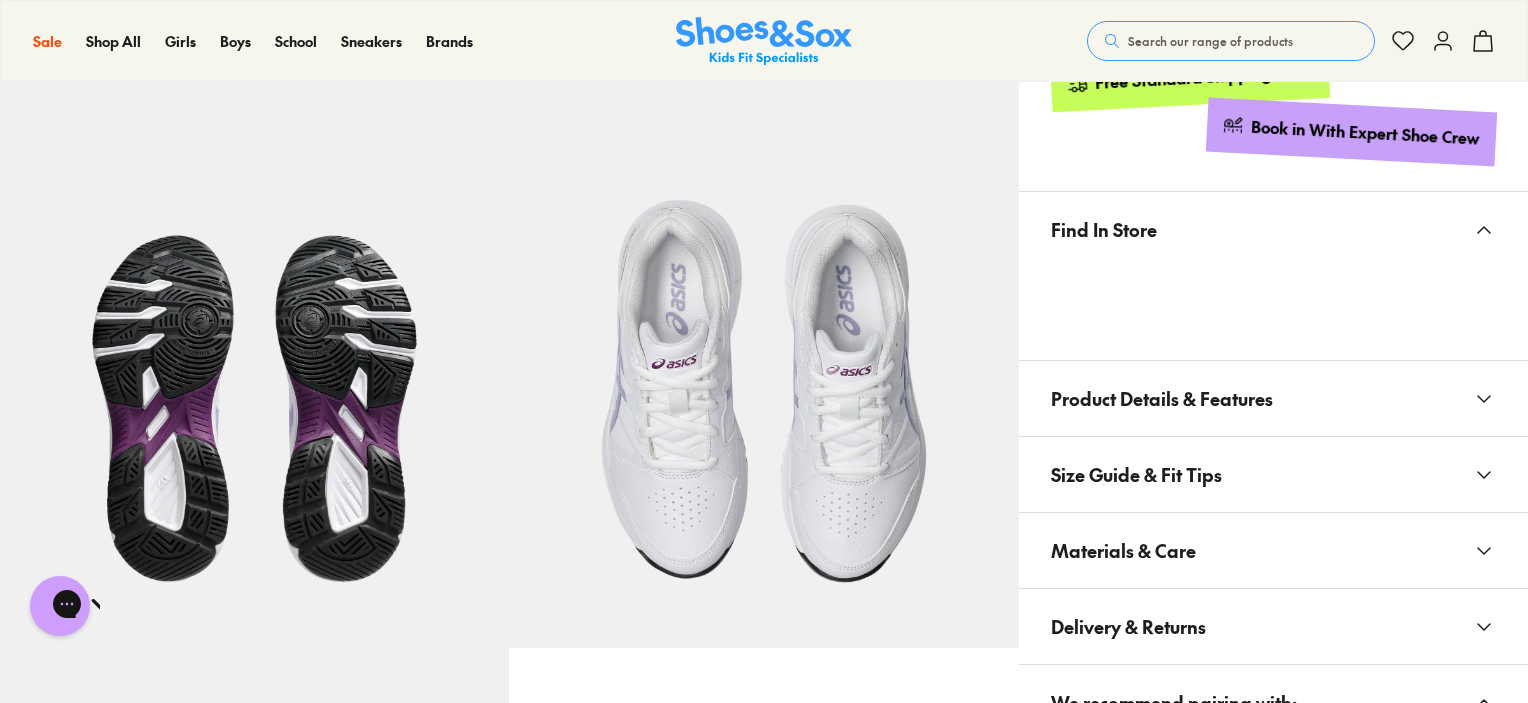 scroll, scrollTop: 1017, scrollLeft: 0, axis: vertical 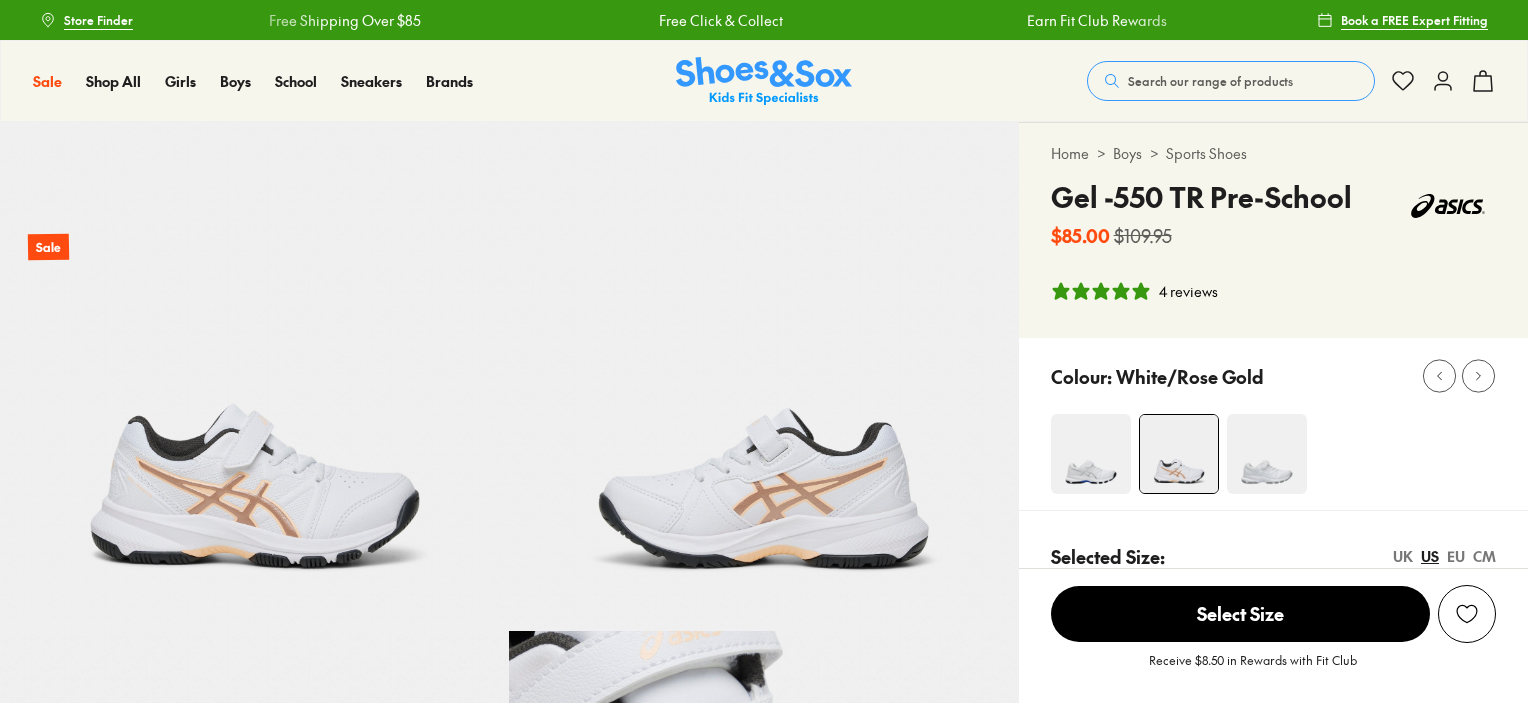 select on "*" 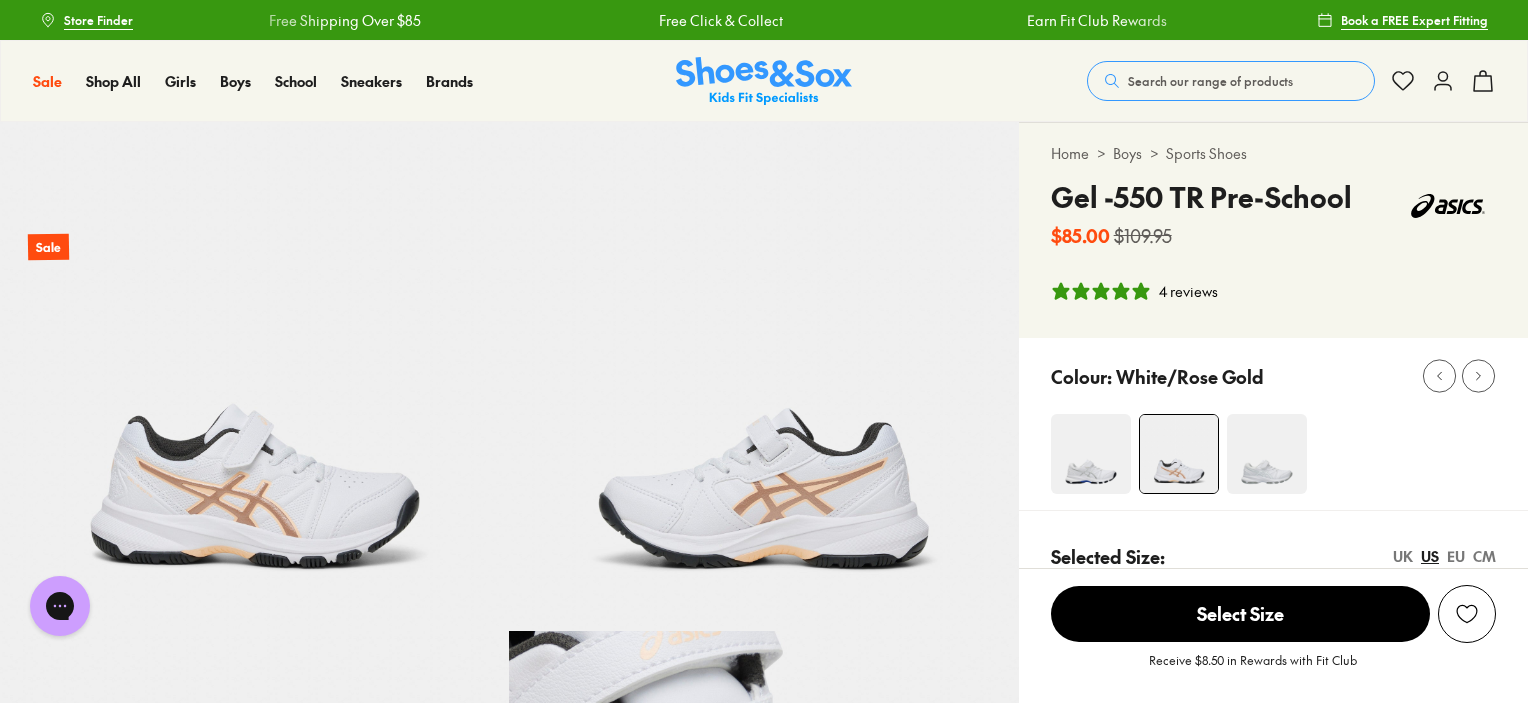 scroll, scrollTop: 0, scrollLeft: 0, axis: both 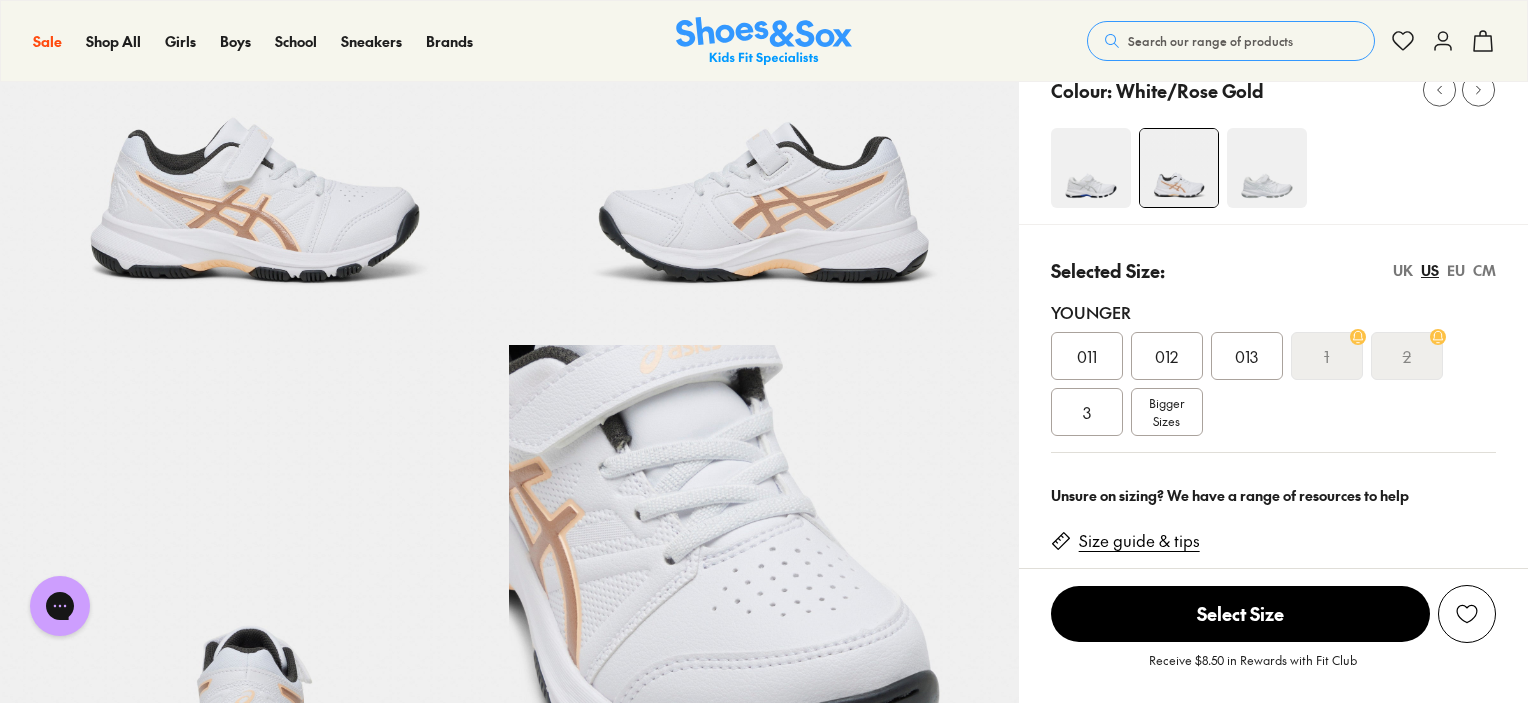 click at bounding box center [1091, 168] 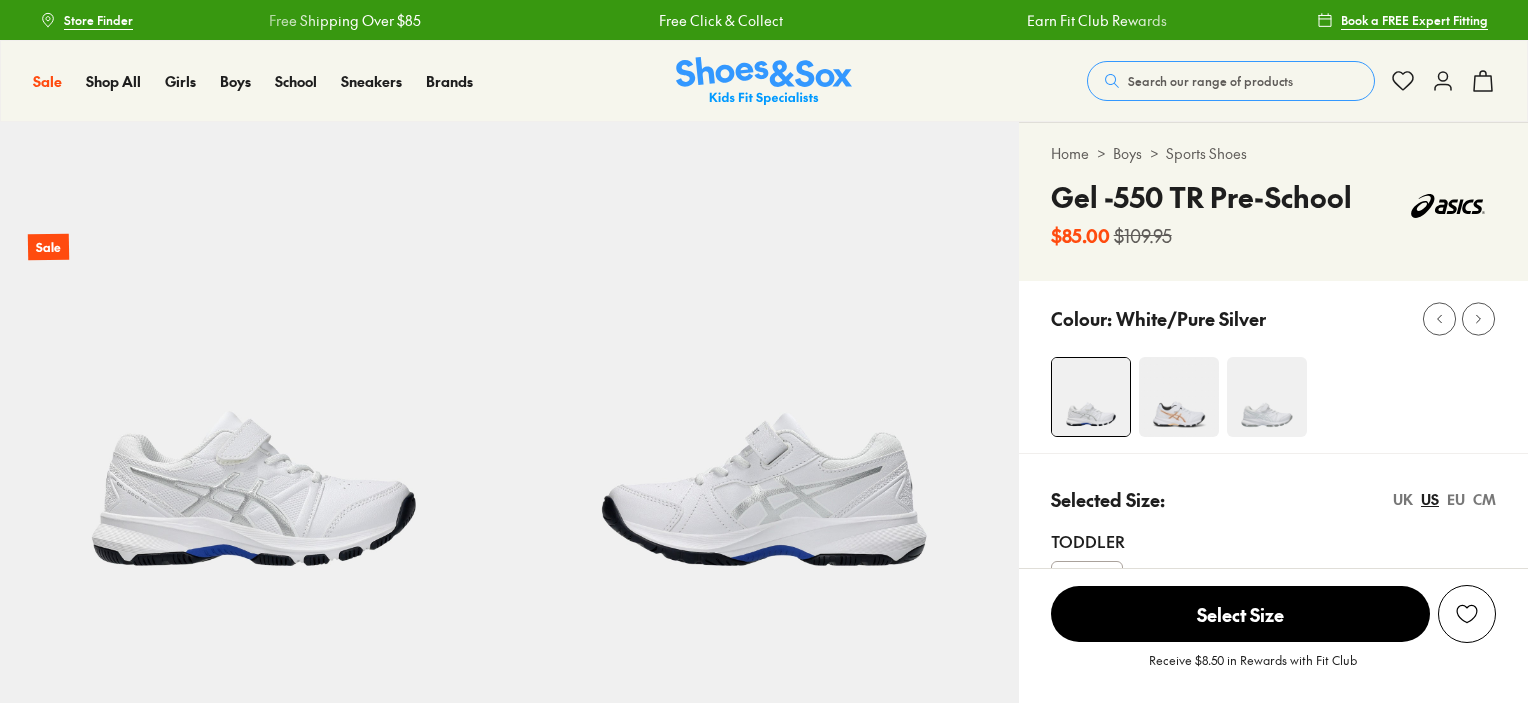 scroll, scrollTop: 0, scrollLeft: 0, axis: both 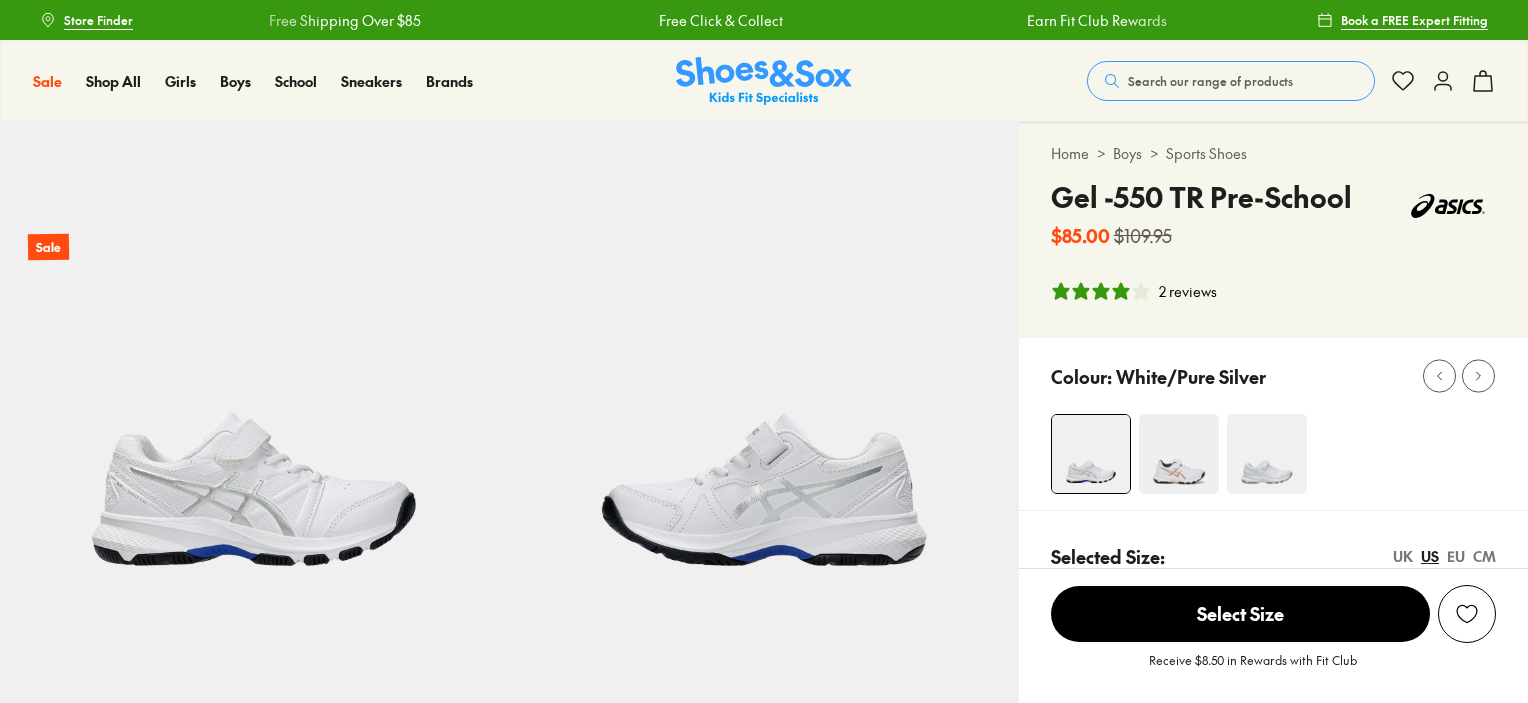 select on "*" 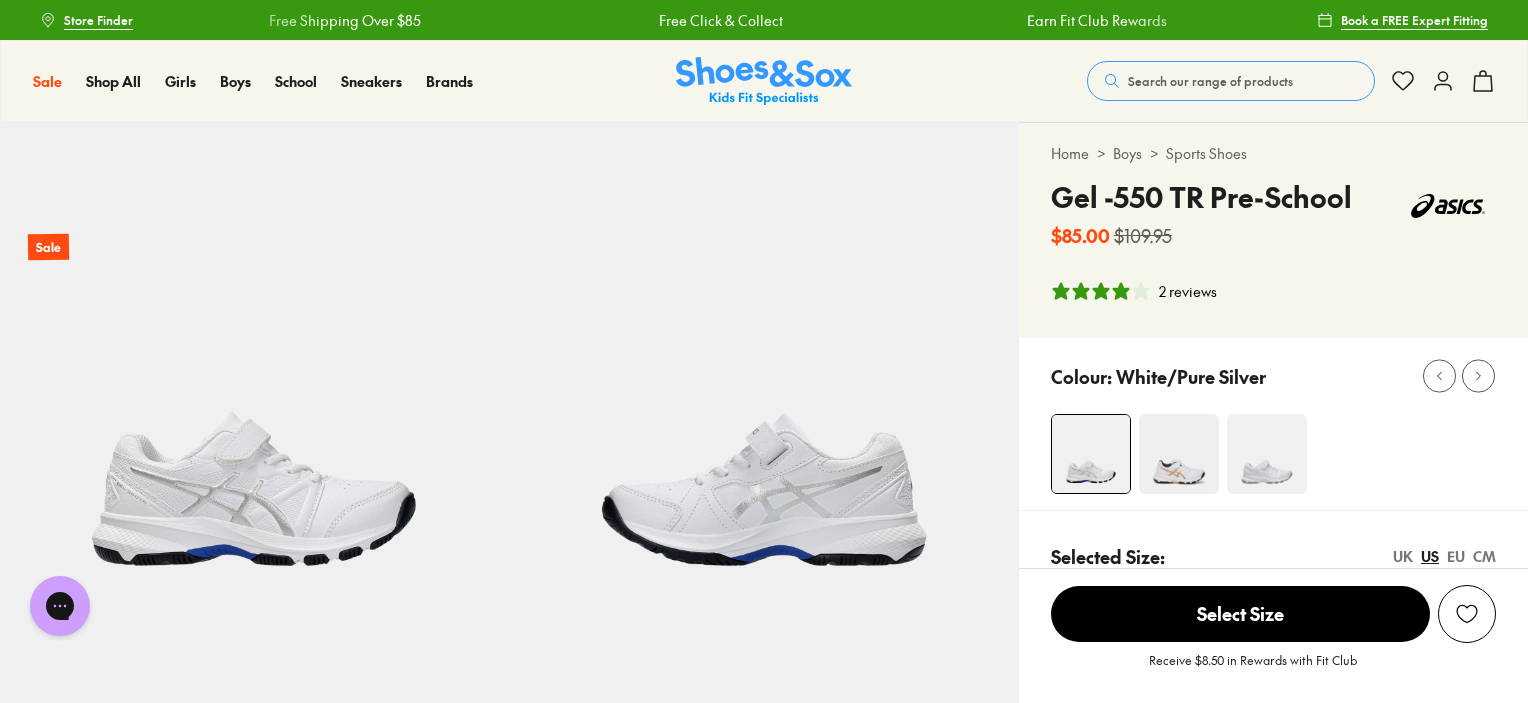 scroll, scrollTop: 0, scrollLeft: 0, axis: both 